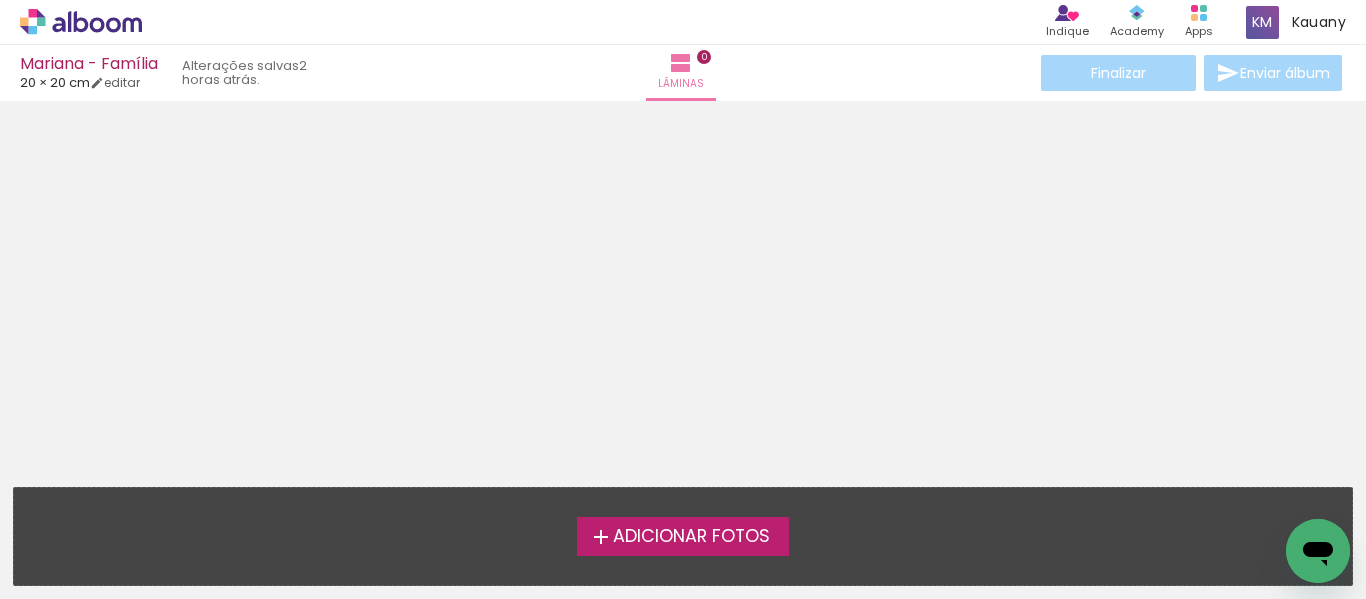 scroll, scrollTop: 0, scrollLeft: 0, axis: both 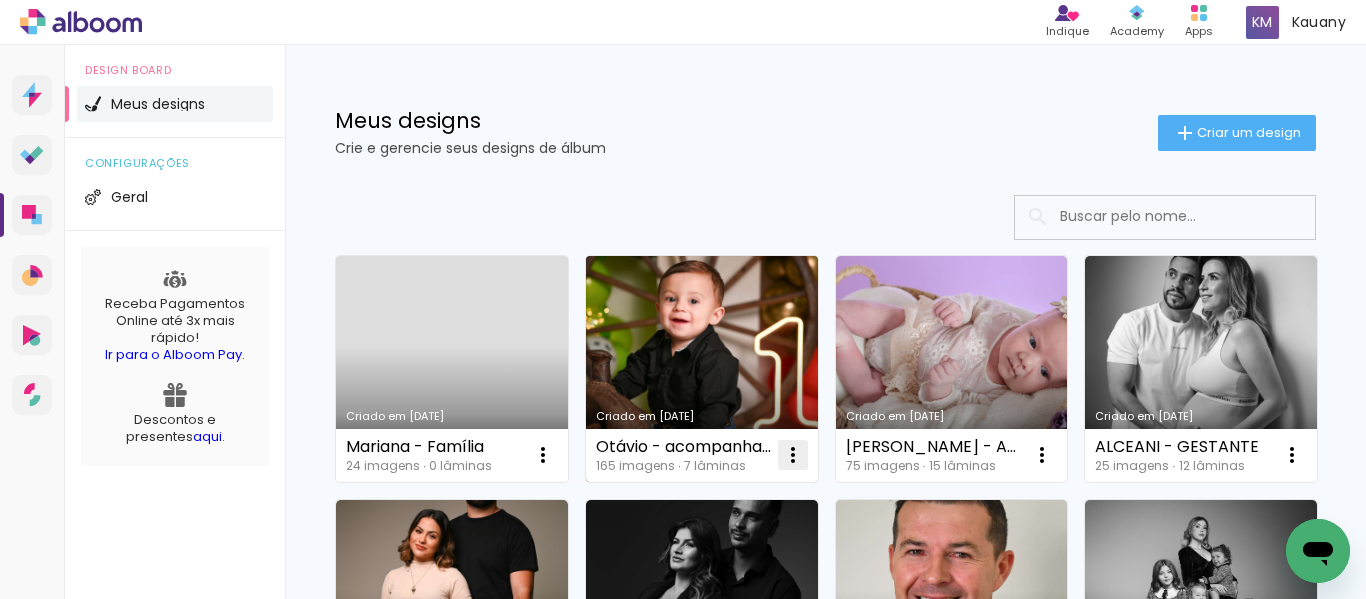 drag, startPoint x: 800, startPoint y: 309, endPoint x: 790, endPoint y: 459, distance: 150.33296 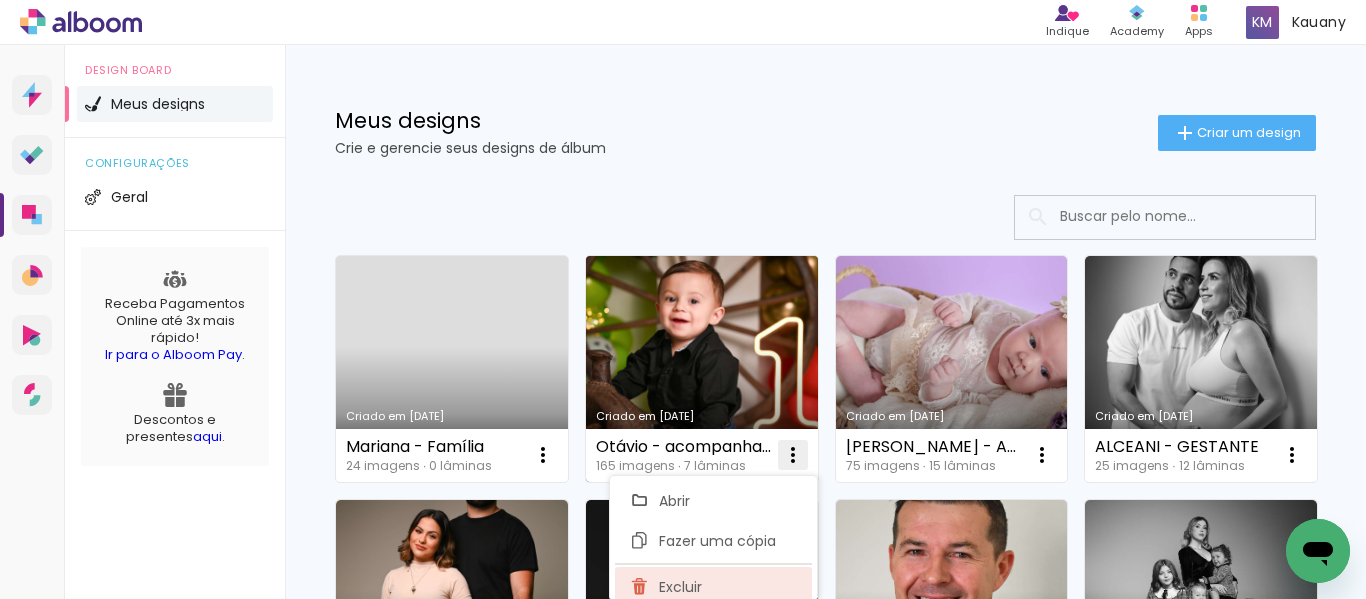 click on "Excluir" 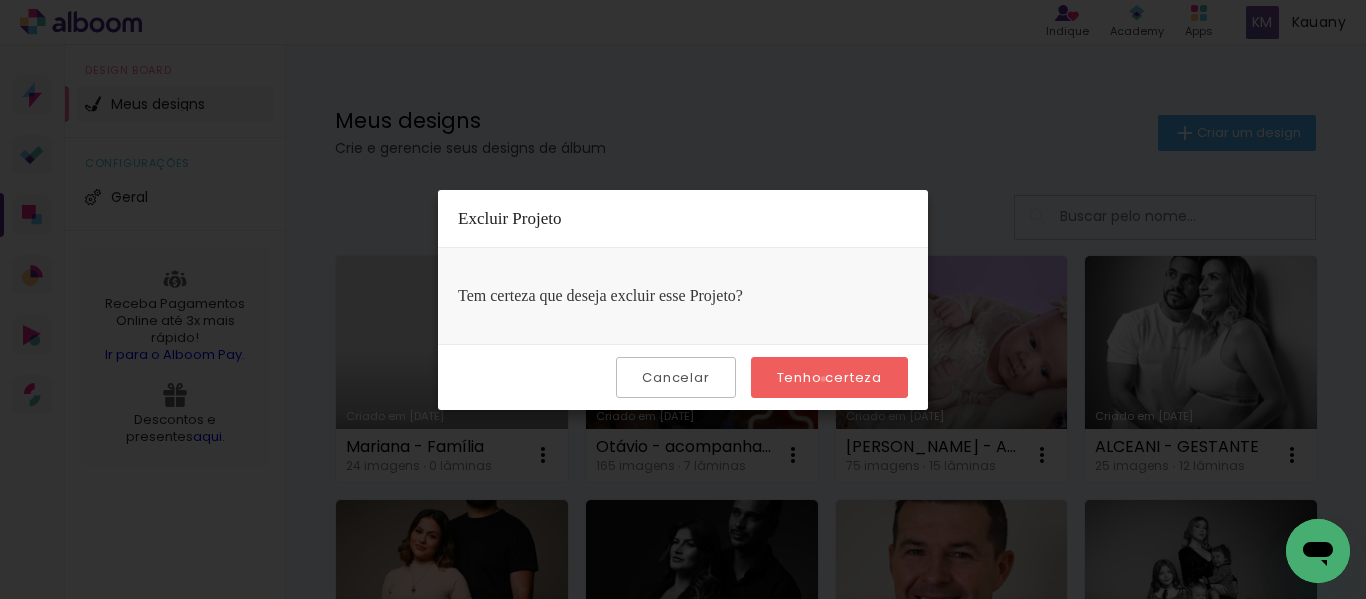 click on "Tenho certeza" at bounding box center [0, 0] 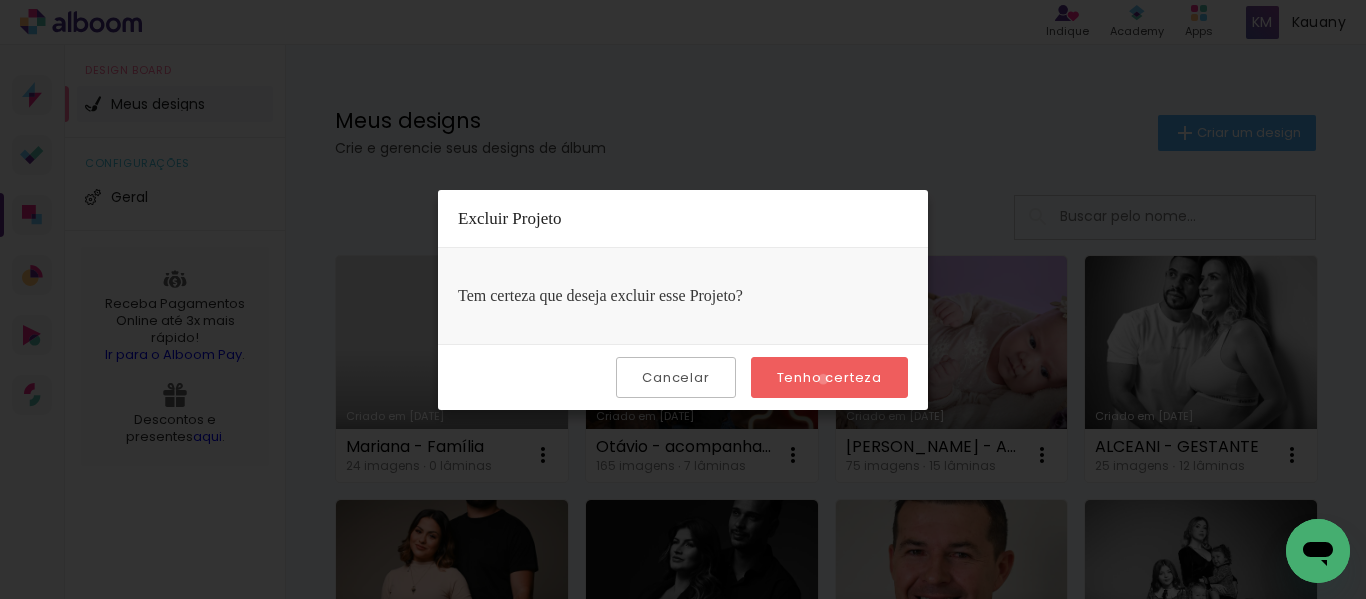 click on "Tenho certeza" at bounding box center (0, 0) 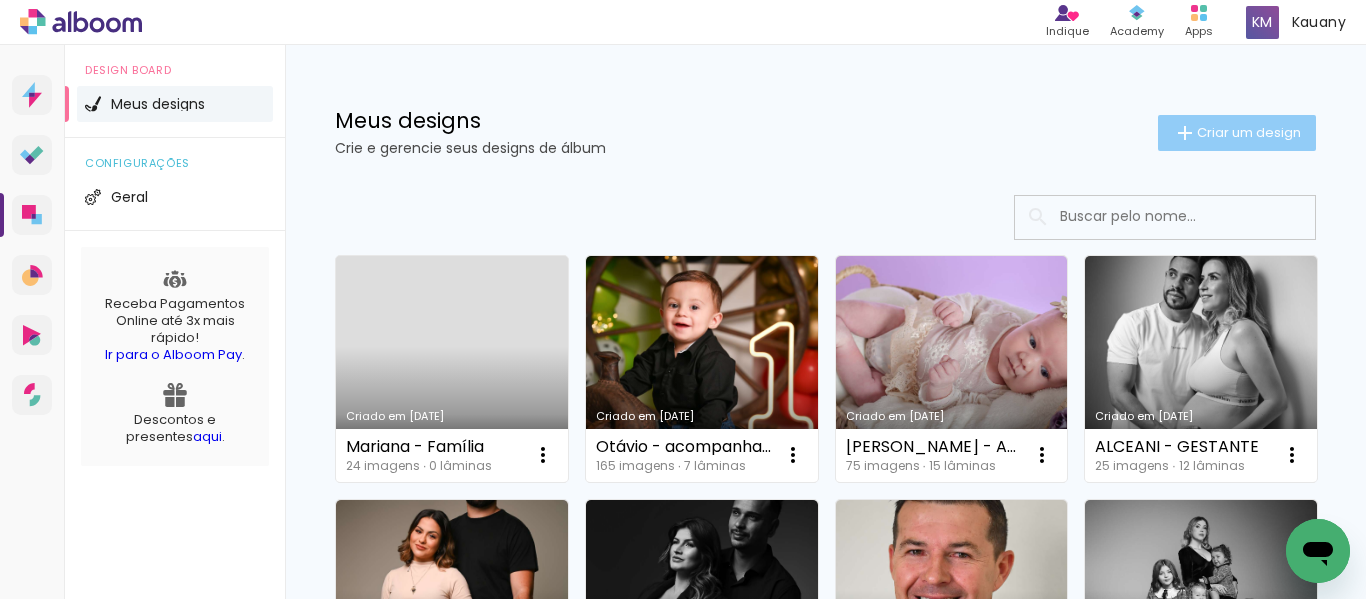 click on "Criar um design" 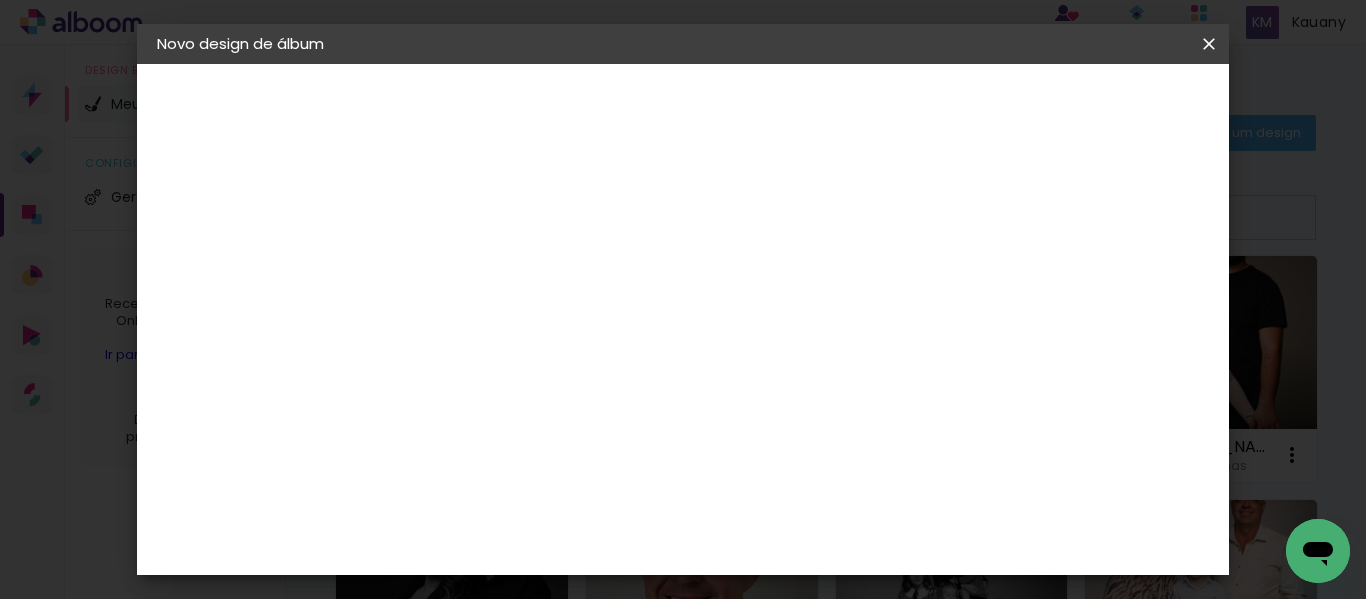 click at bounding box center (484, 268) 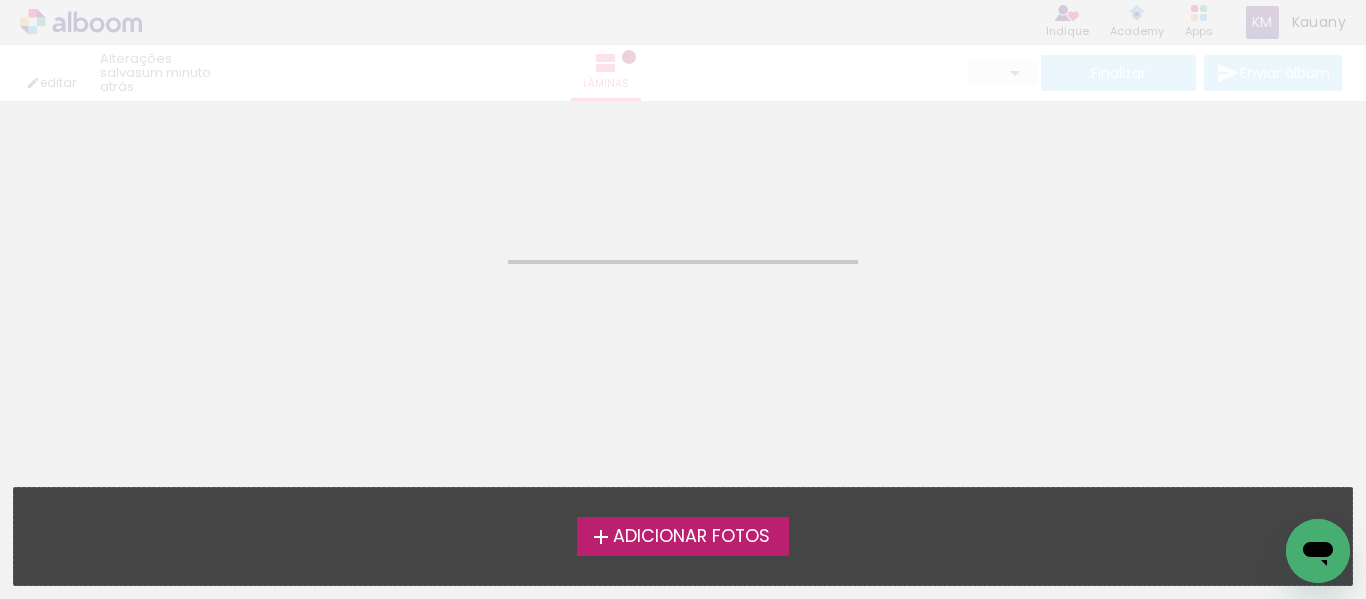 click on "Adicionar Fotos" at bounding box center [691, 537] 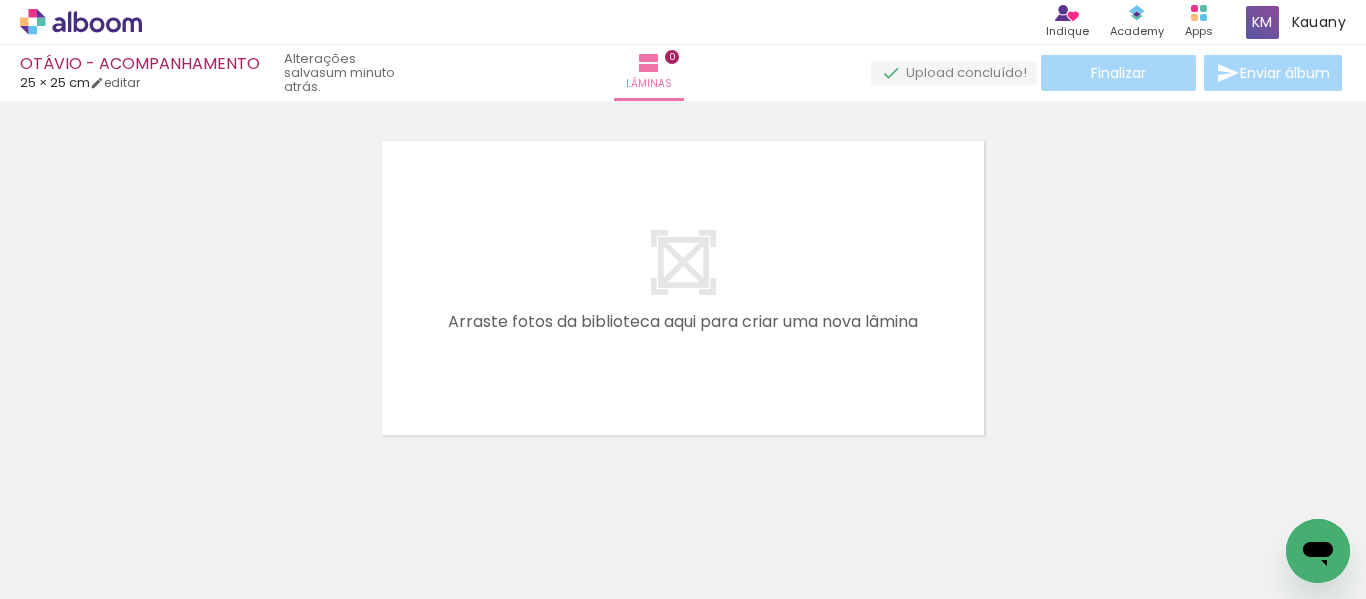 scroll, scrollTop: 26, scrollLeft: 0, axis: vertical 